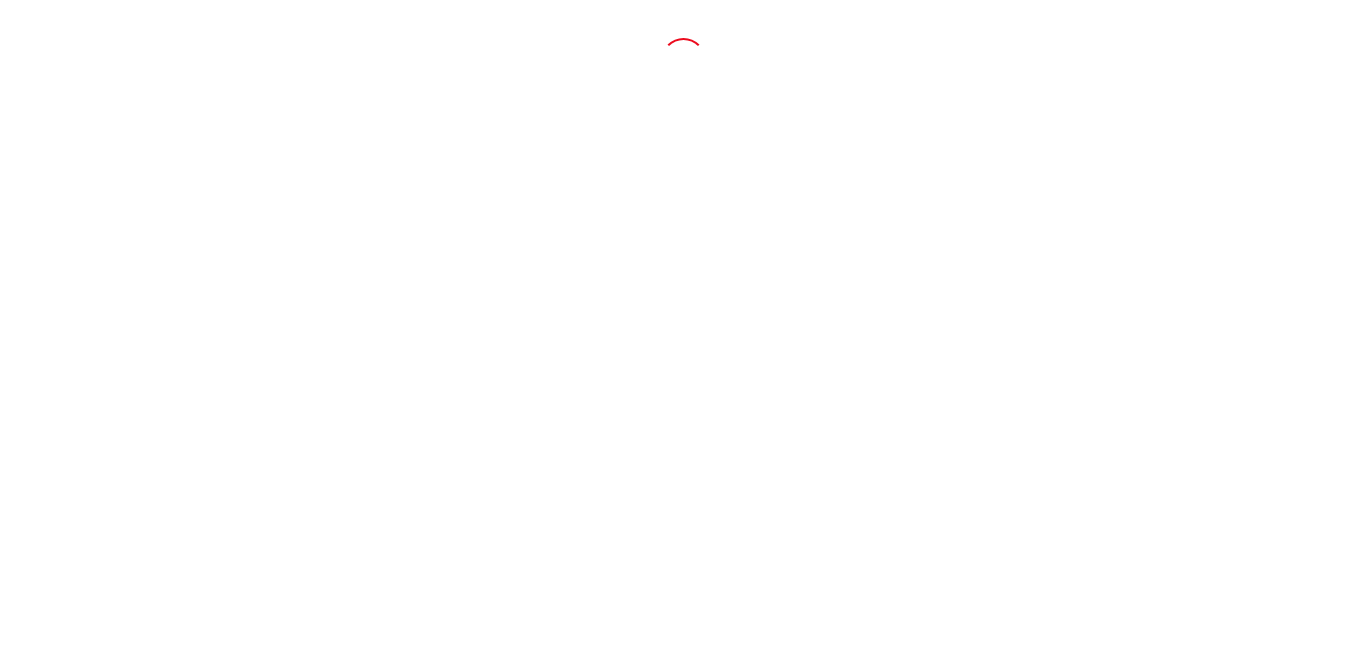 scroll, scrollTop: 0, scrollLeft: 0, axis: both 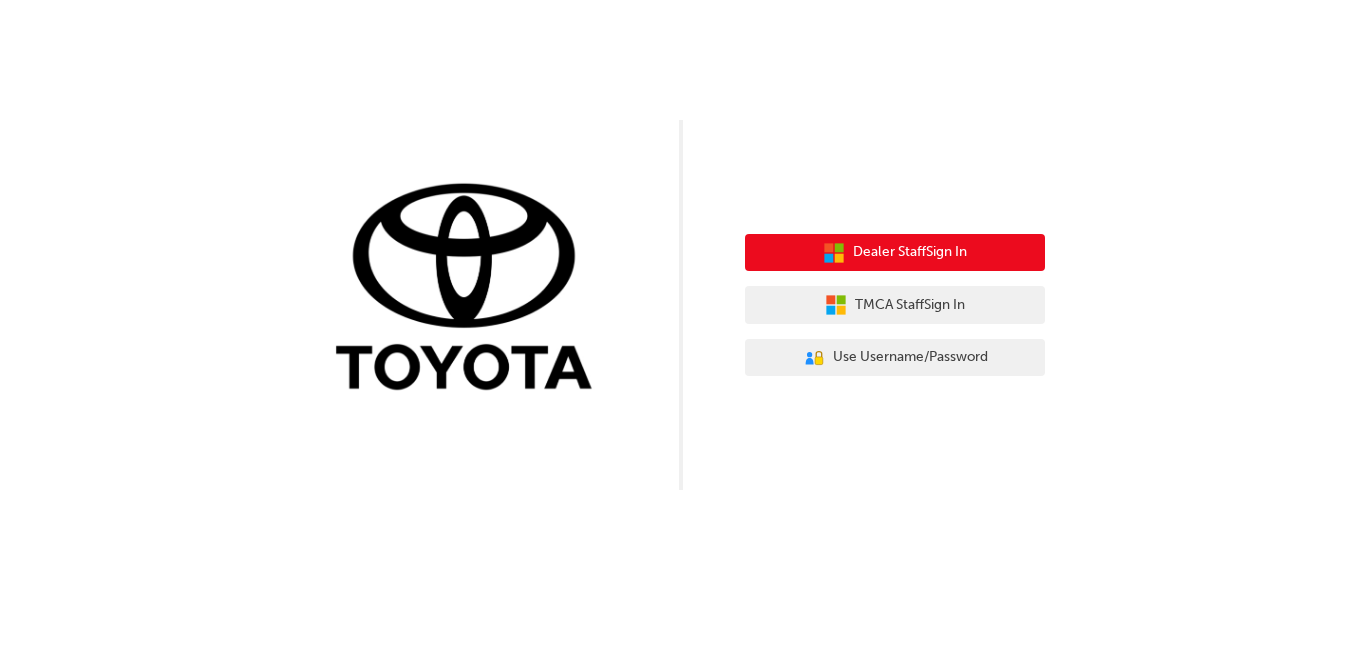 click on "Dealer Staff  Sign In" at bounding box center (910, 252) 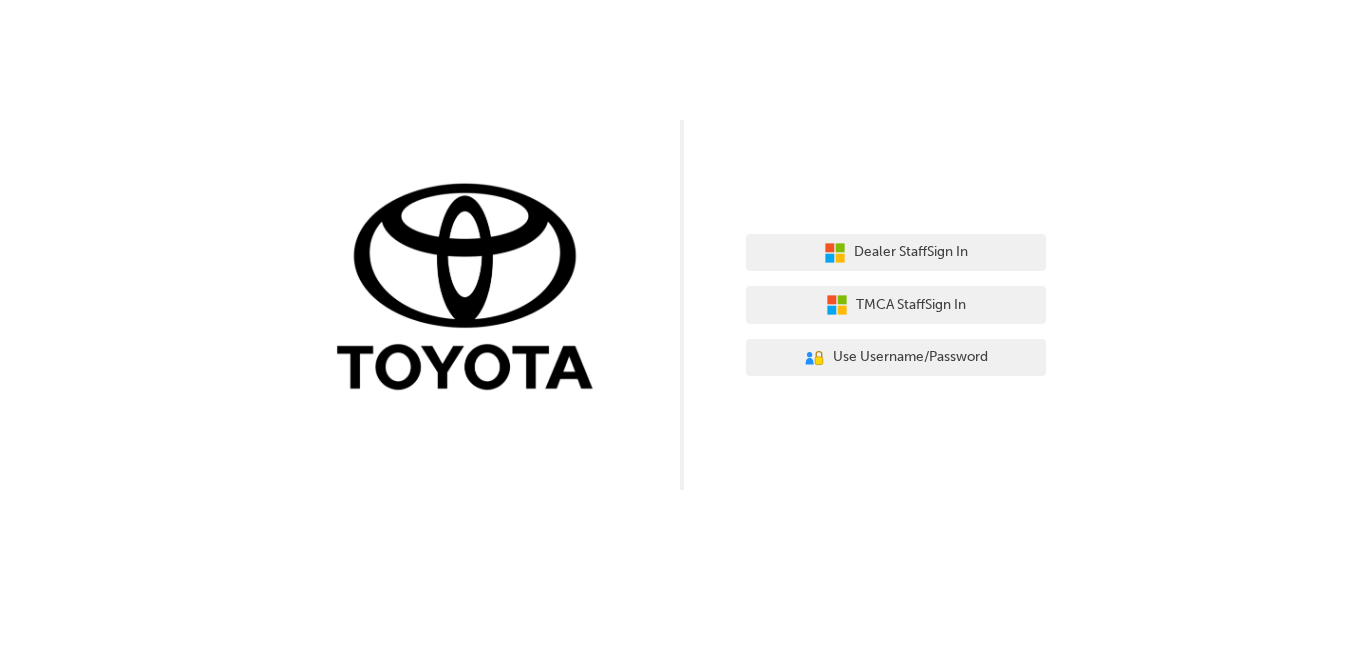 scroll, scrollTop: 0, scrollLeft: 0, axis: both 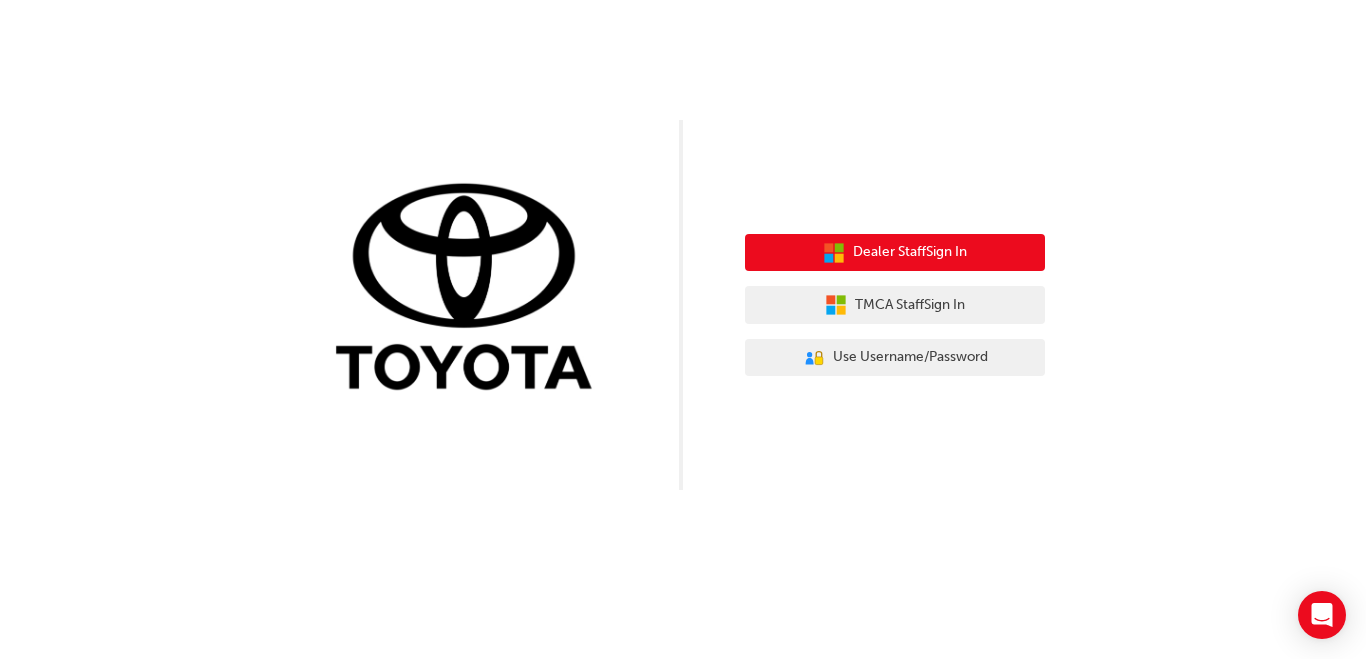 click 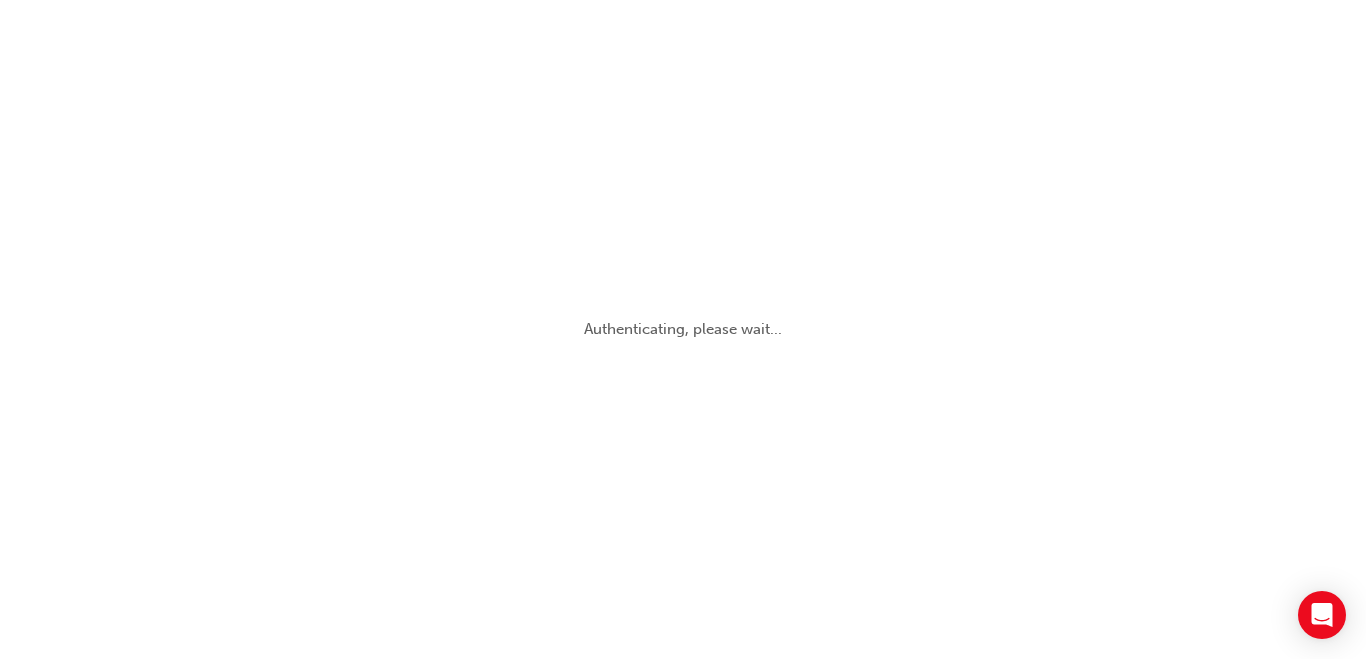 scroll, scrollTop: 0, scrollLeft: 0, axis: both 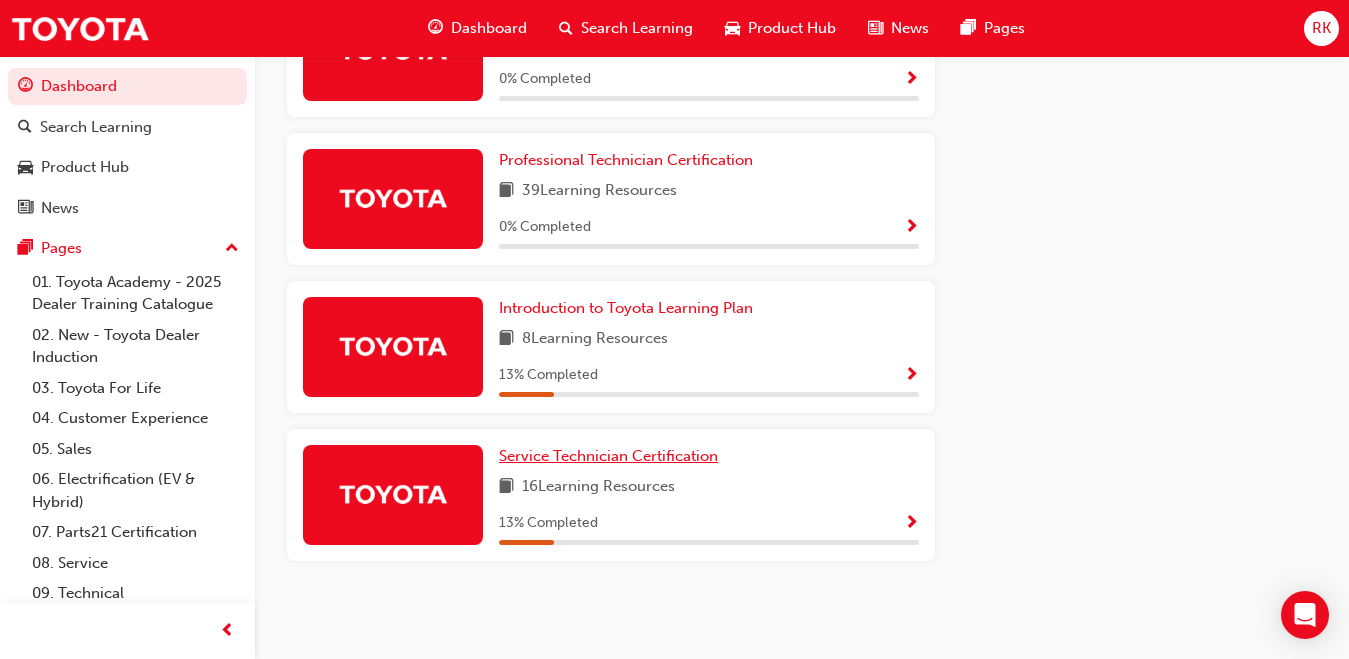 click on "Service Technician Certification" at bounding box center [608, 456] 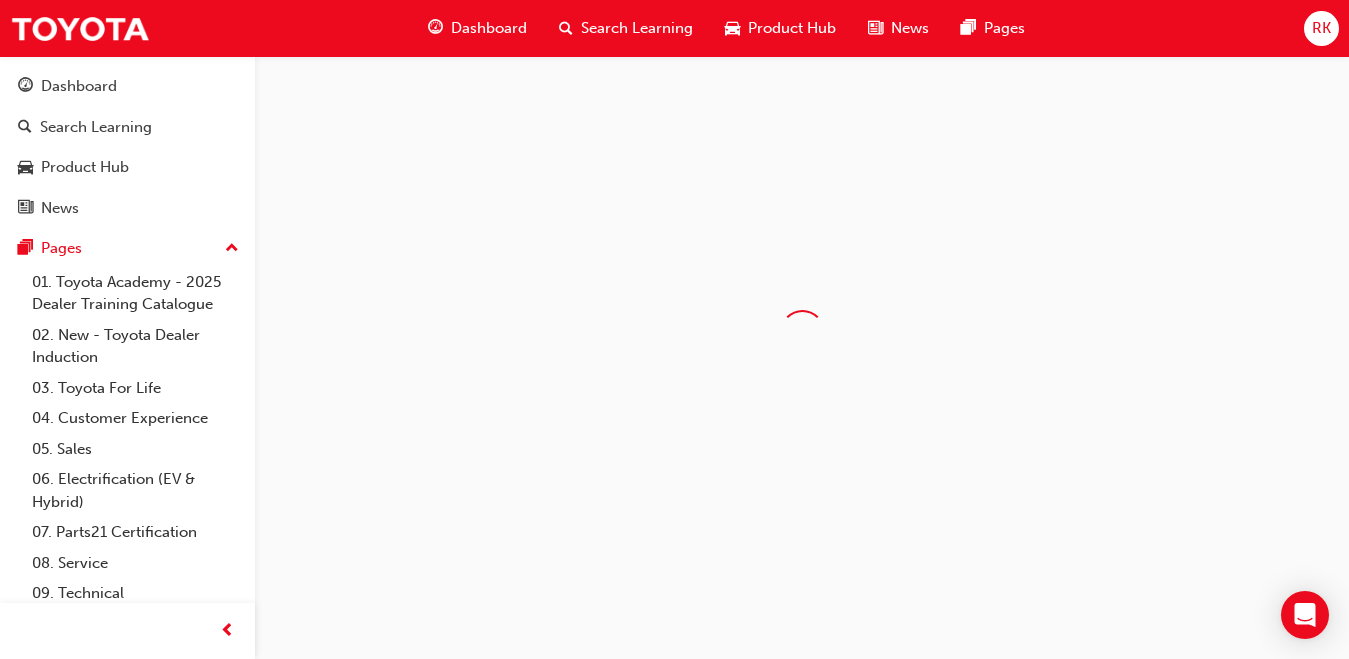 scroll, scrollTop: 0, scrollLeft: 0, axis: both 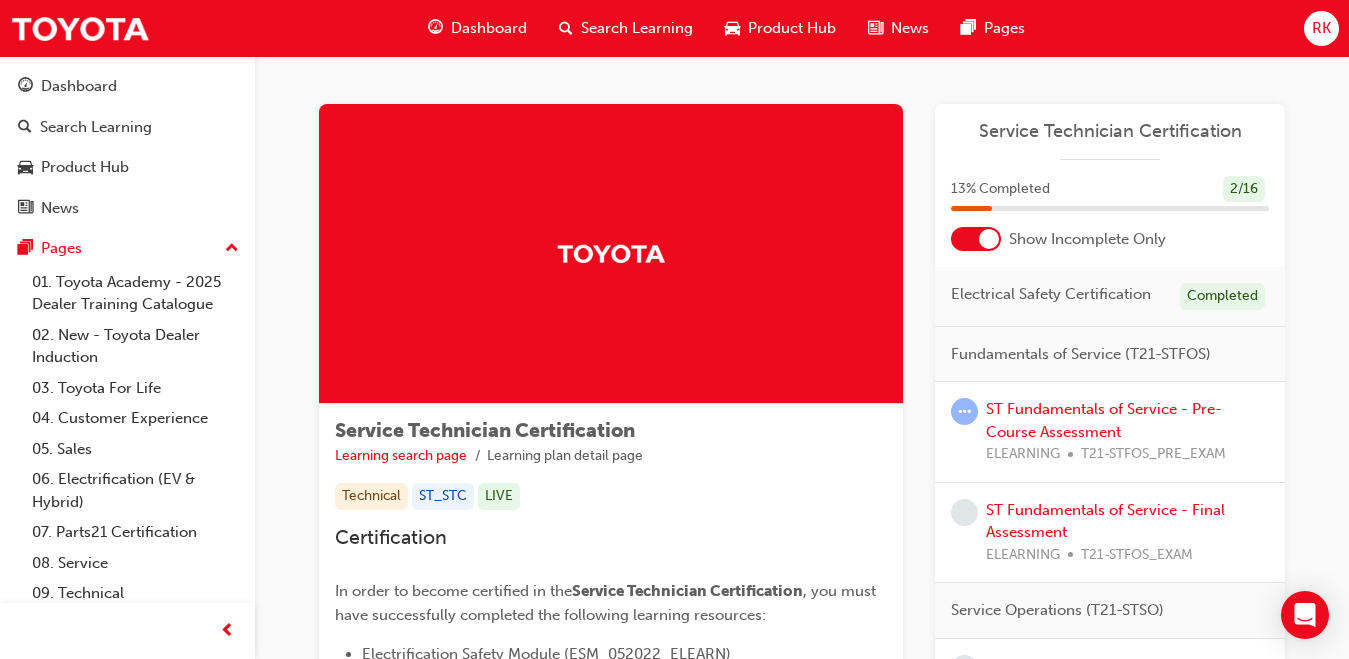 click at bounding box center (976, 239) 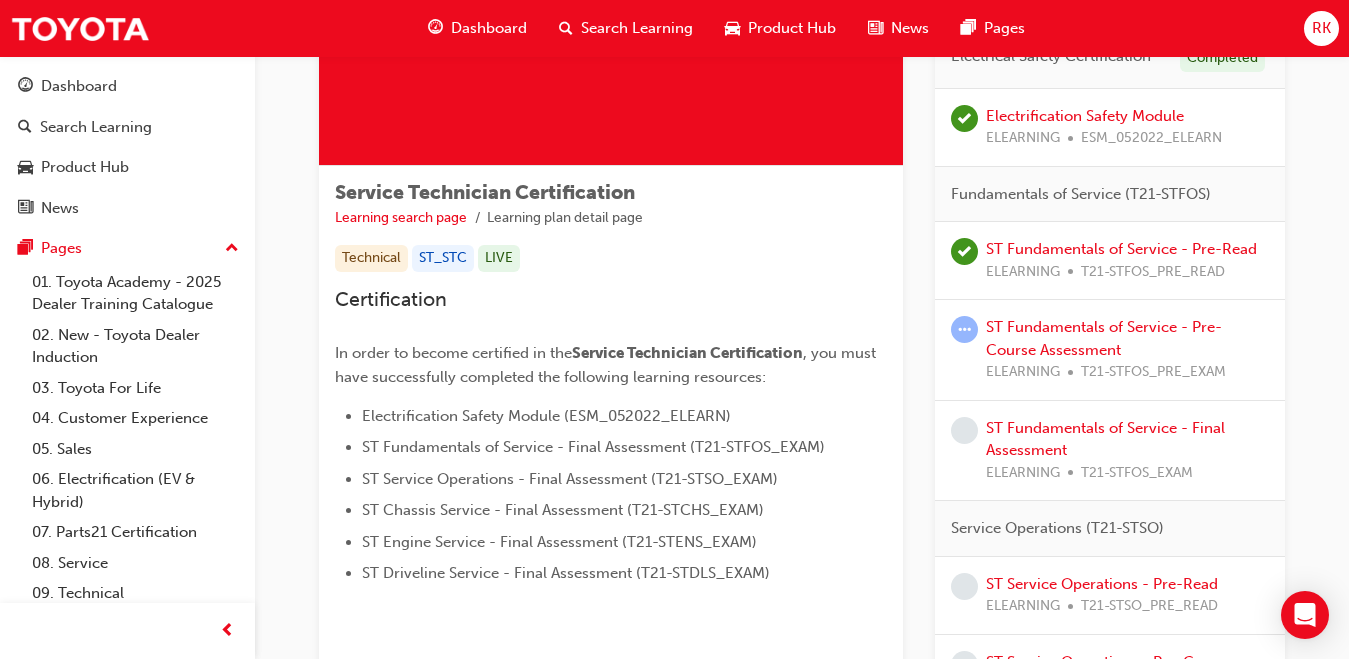 scroll, scrollTop: 241, scrollLeft: 0, axis: vertical 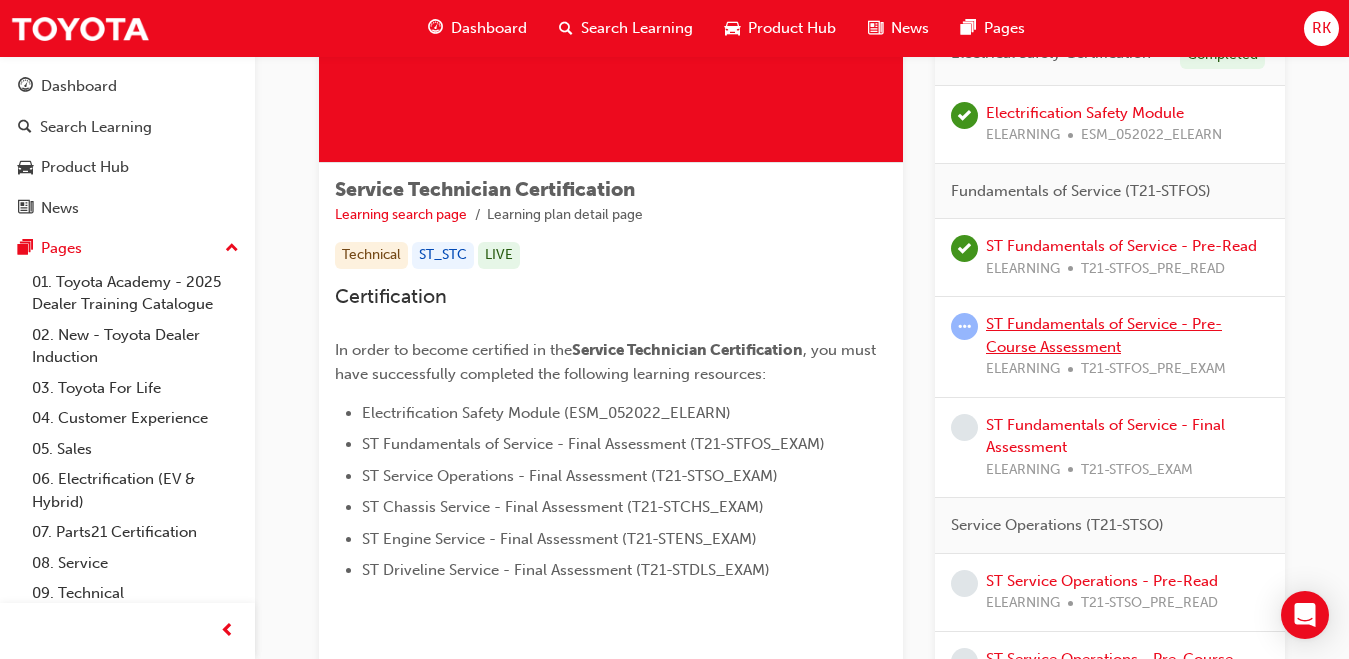 click on "ST Fundamentals of Service - Pre-Course Assessment" at bounding box center (1104, 335) 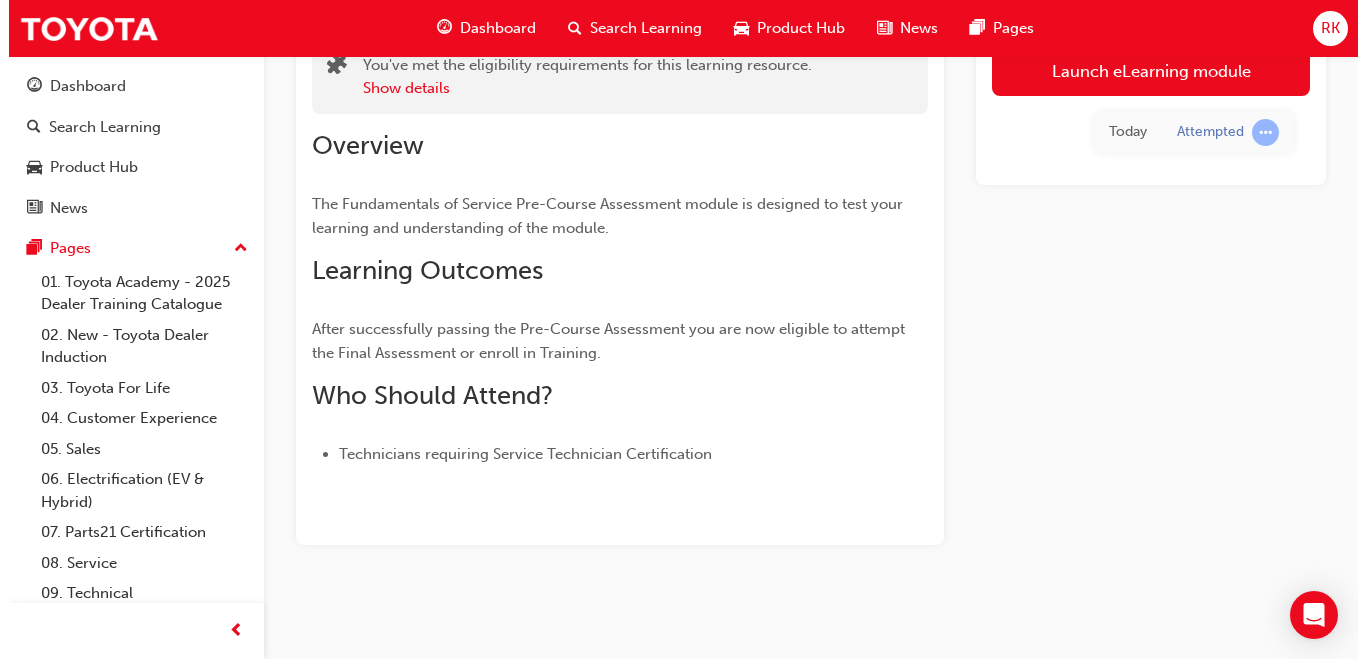 scroll, scrollTop: 0, scrollLeft: 0, axis: both 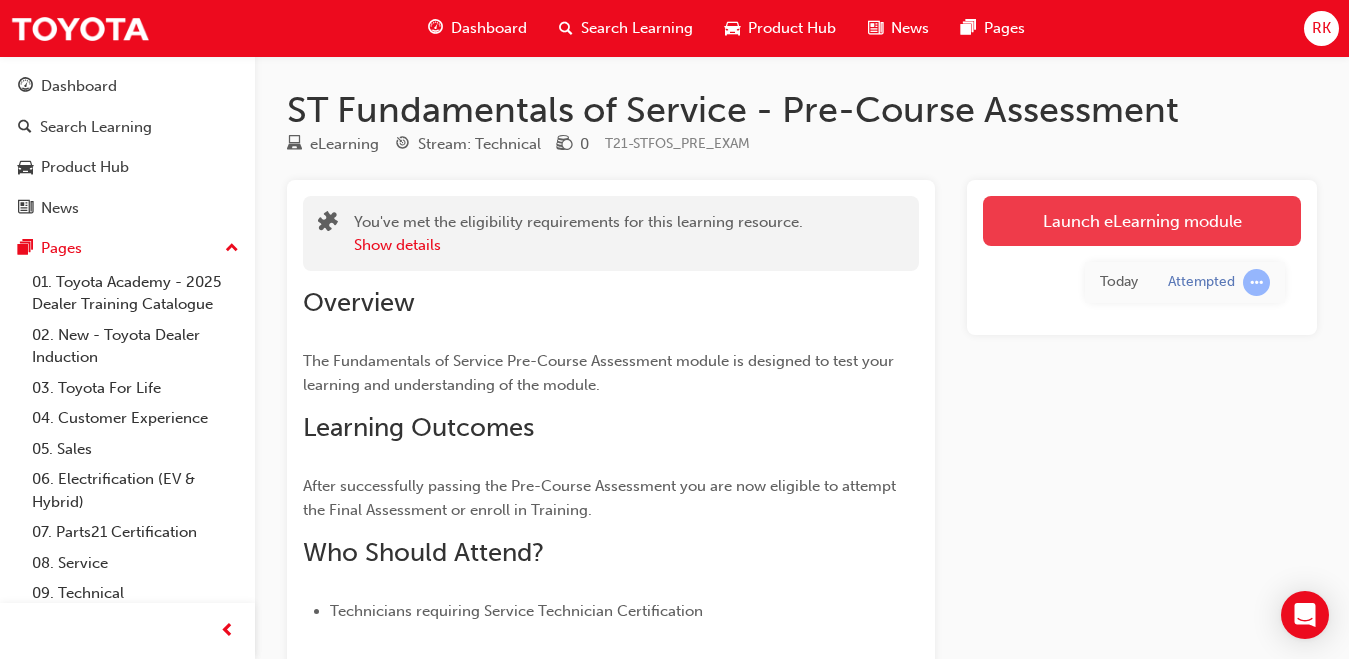click on "Launch eLearning module" at bounding box center (1142, 221) 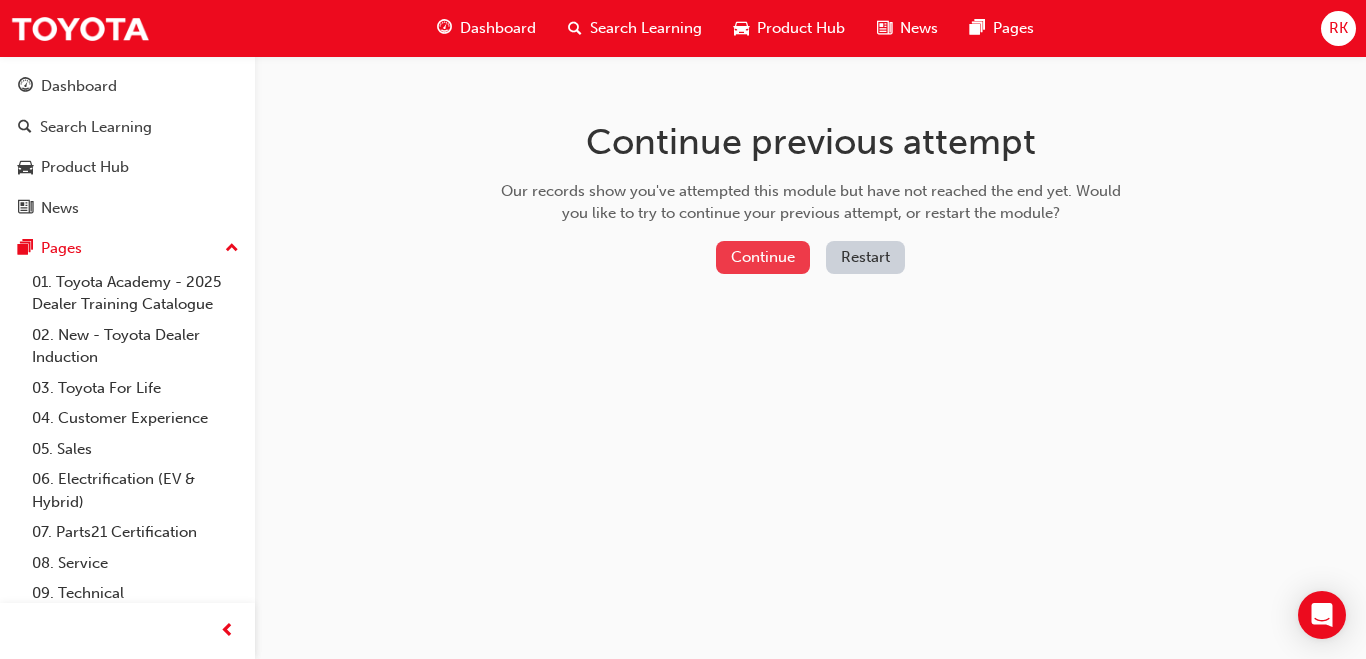 click on "Continue" at bounding box center (763, 257) 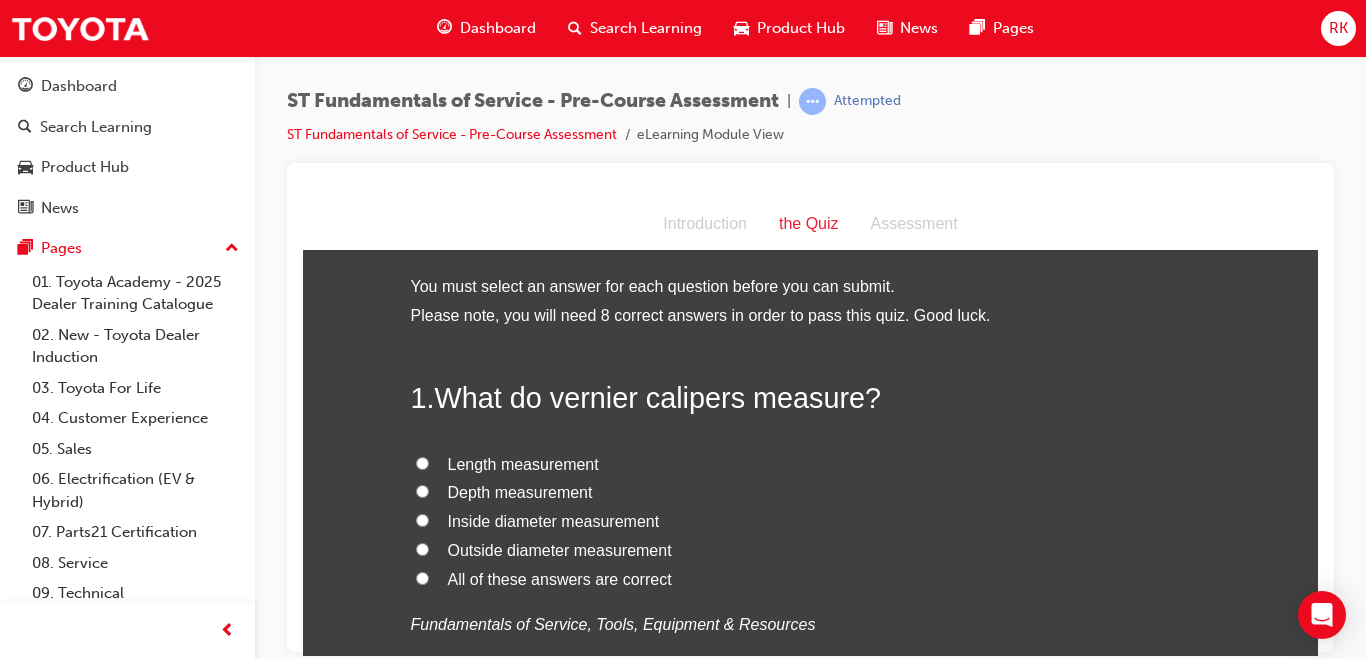scroll, scrollTop: 0, scrollLeft: 0, axis: both 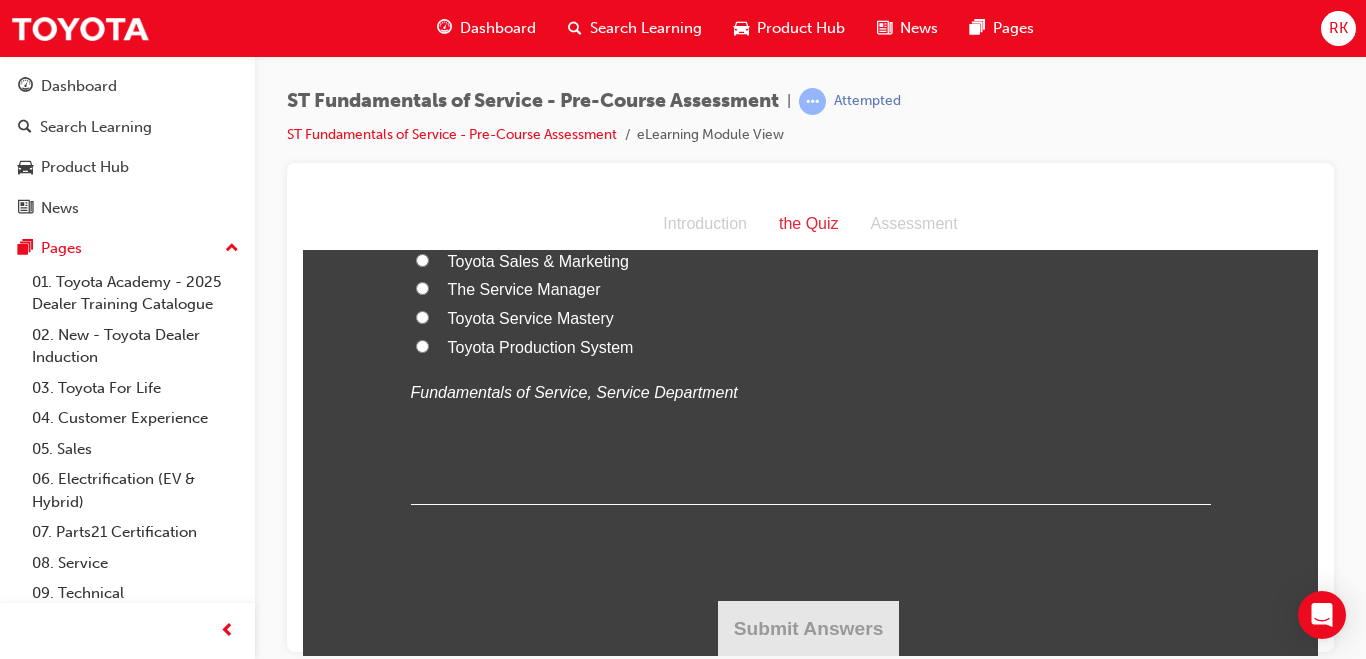 drag, startPoint x: 1621, startPoint y: 521, endPoint x: 1623, endPoint y: 479, distance: 42.047592 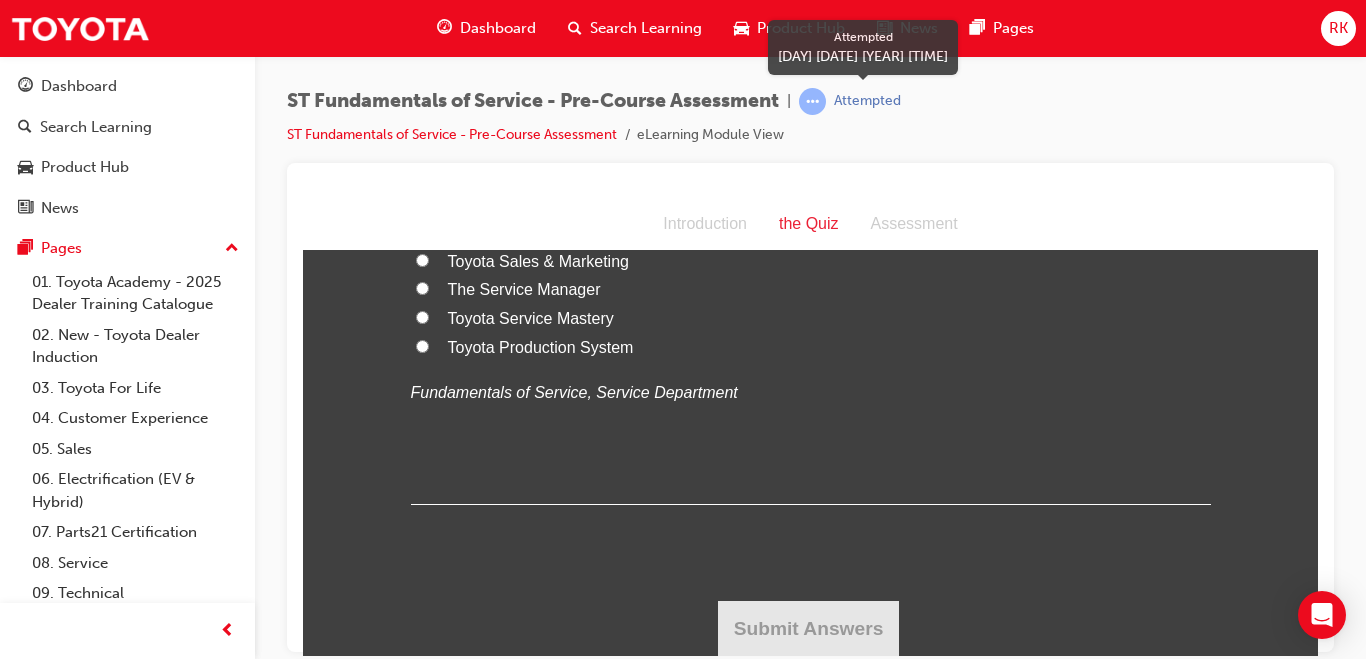 click at bounding box center [812, 101] 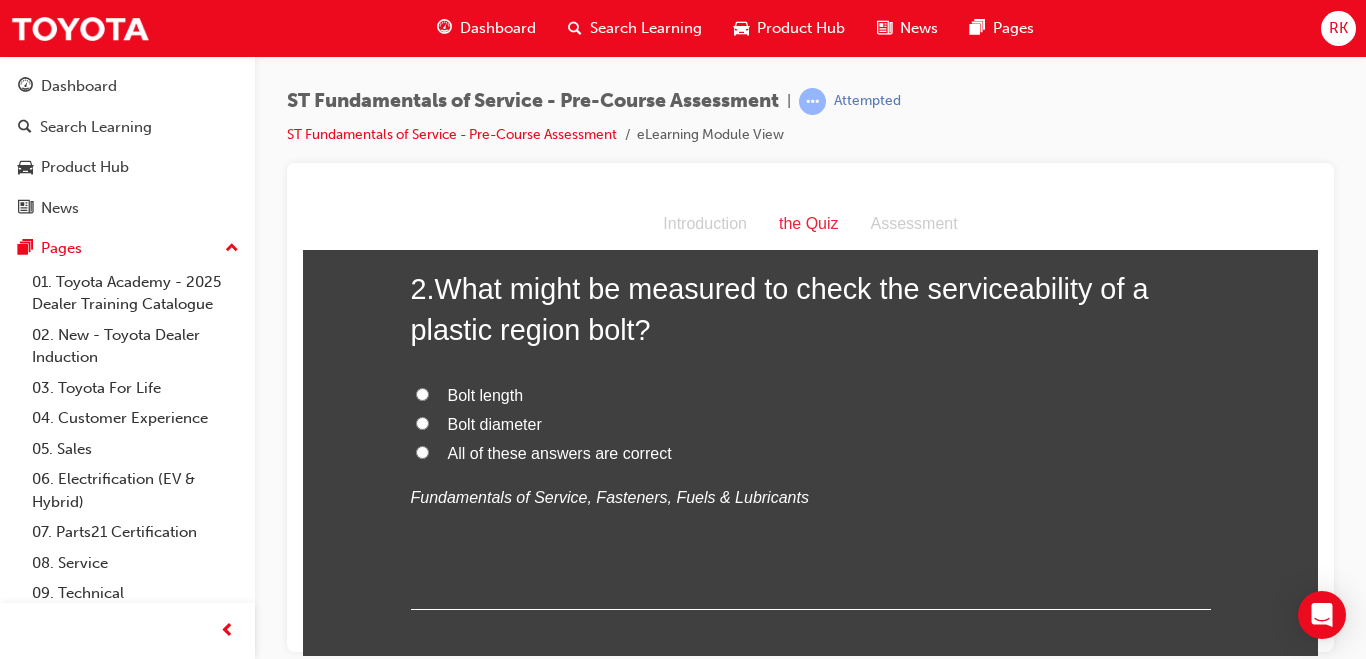 scroll, scrollTop: 0, scrollLeft: 0, axis: both 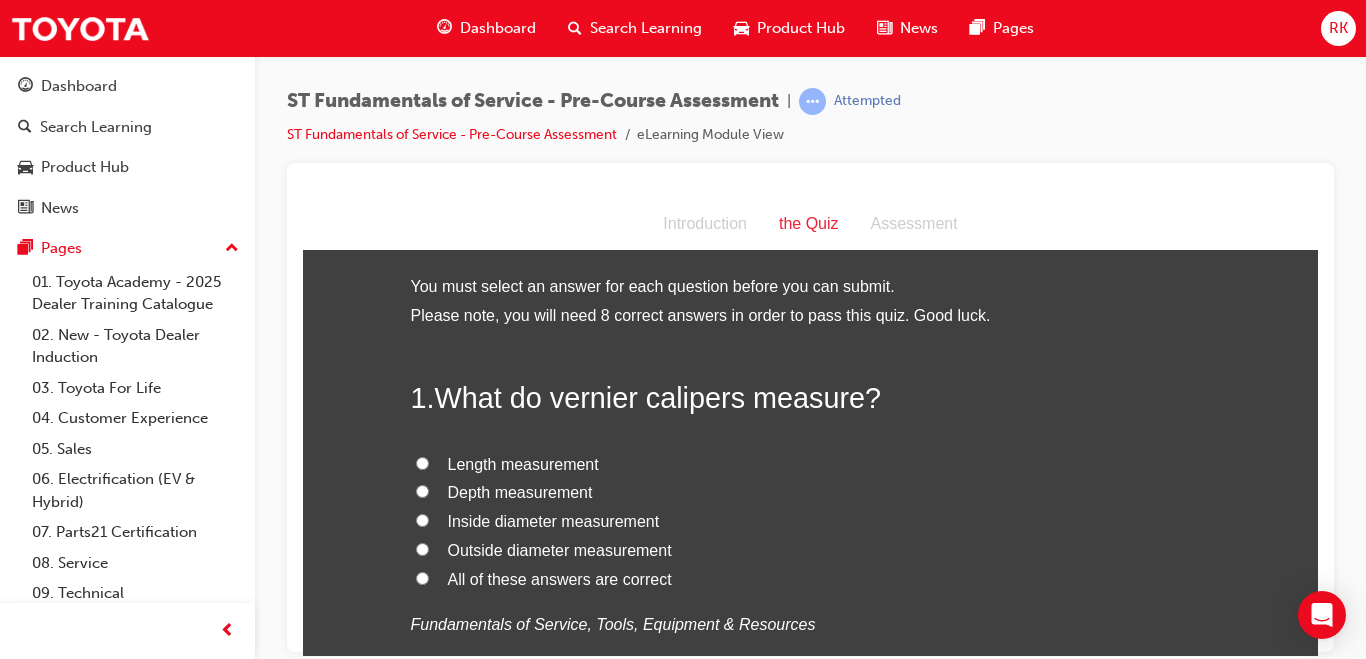 click at bounding box center [810, 407] 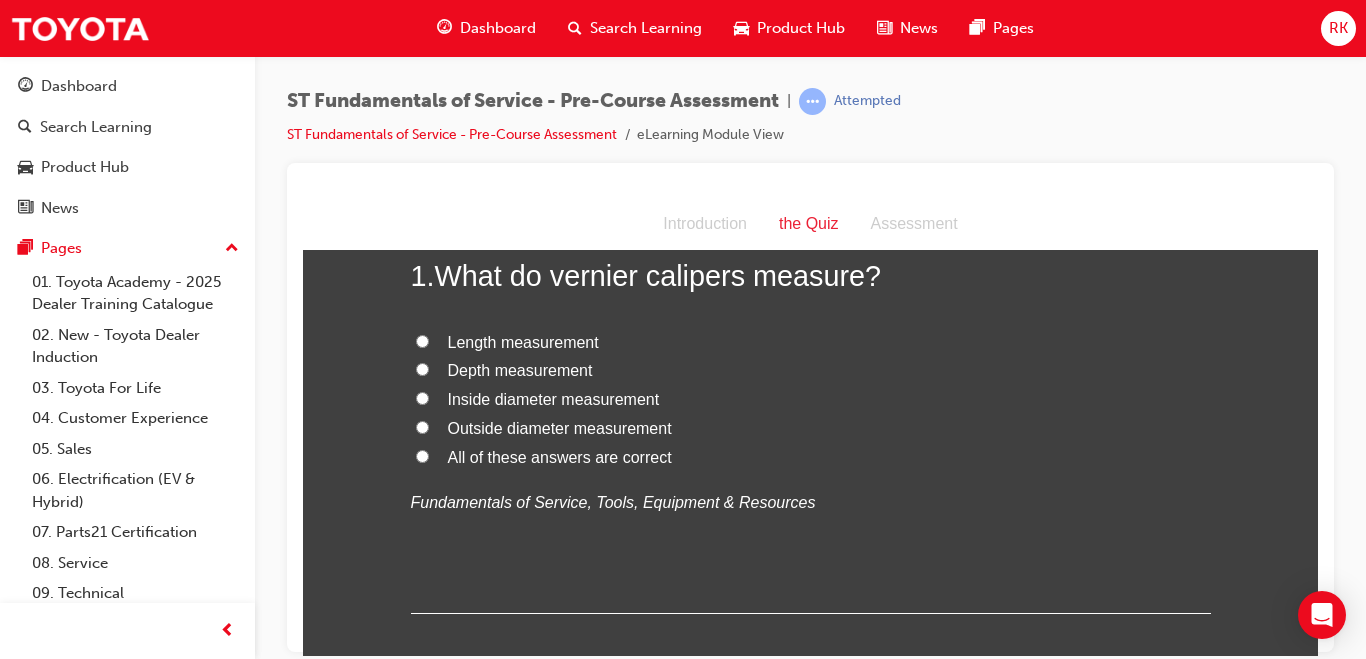 scroll, scrollTop: 152, scrollLeft: 0, axis: vertical 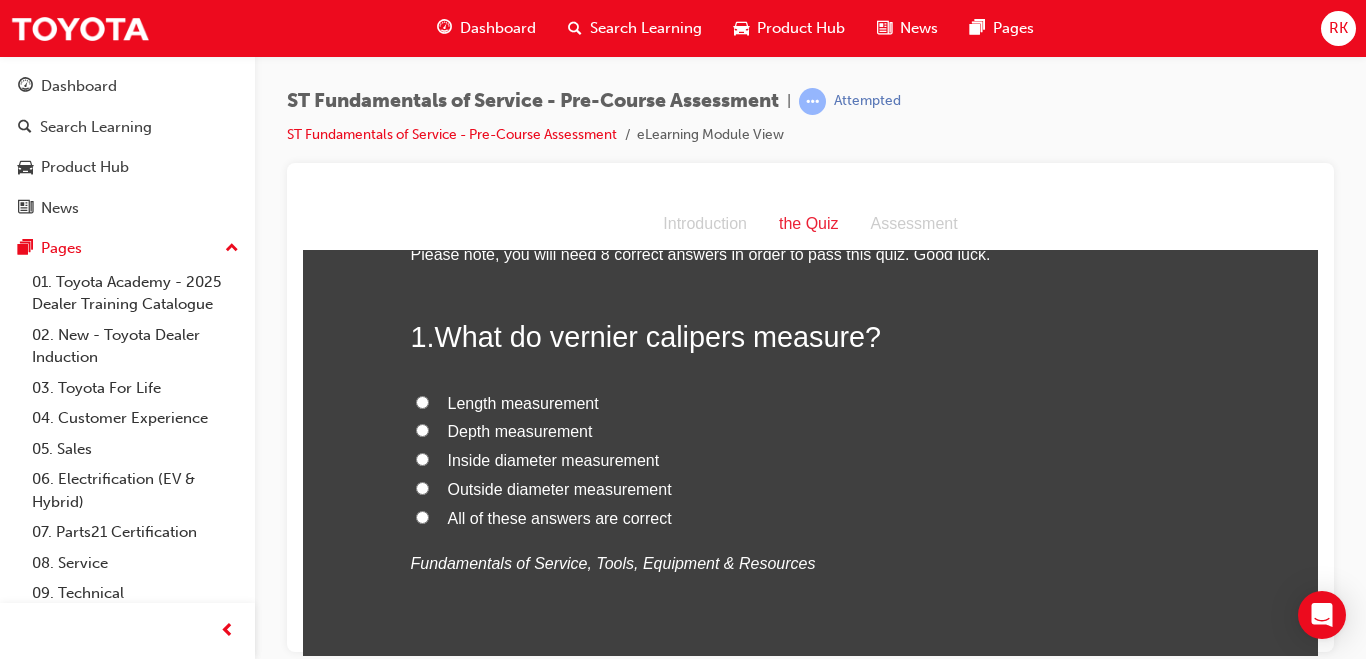 click on "All of these answers are correct" at bounding box center [422, 516] 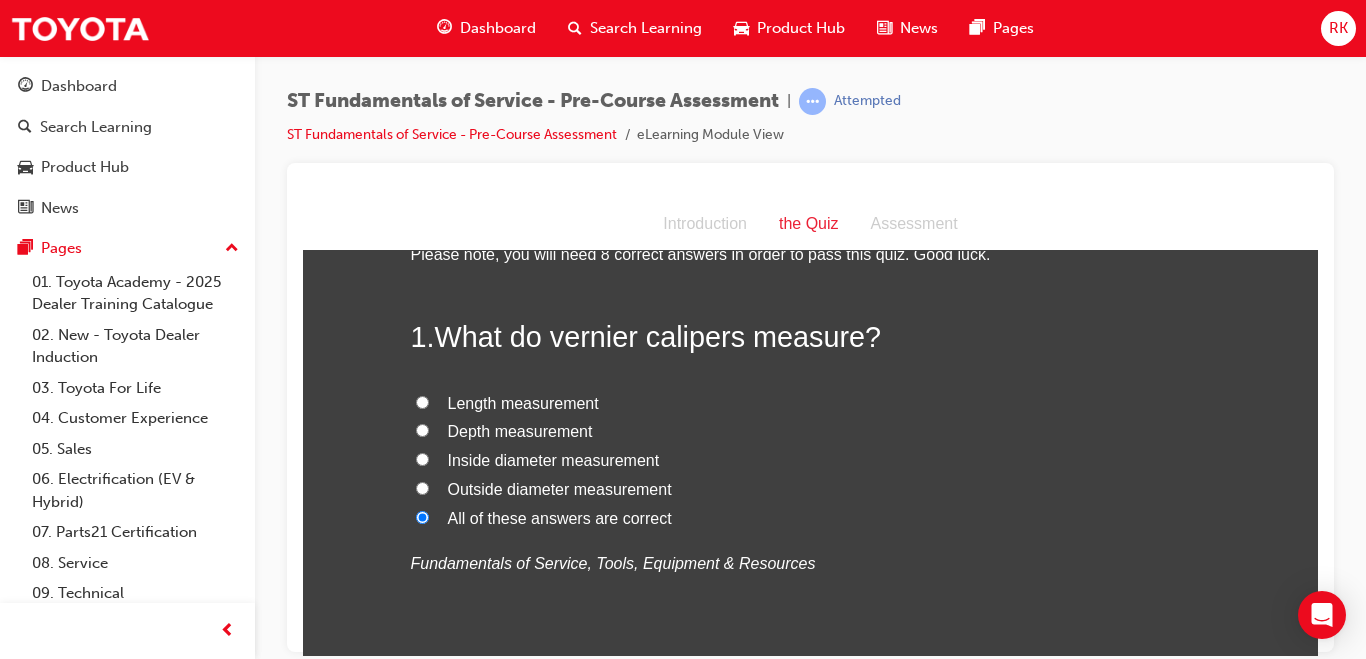 click on "Length measurement" at bounding box center (422, 401) 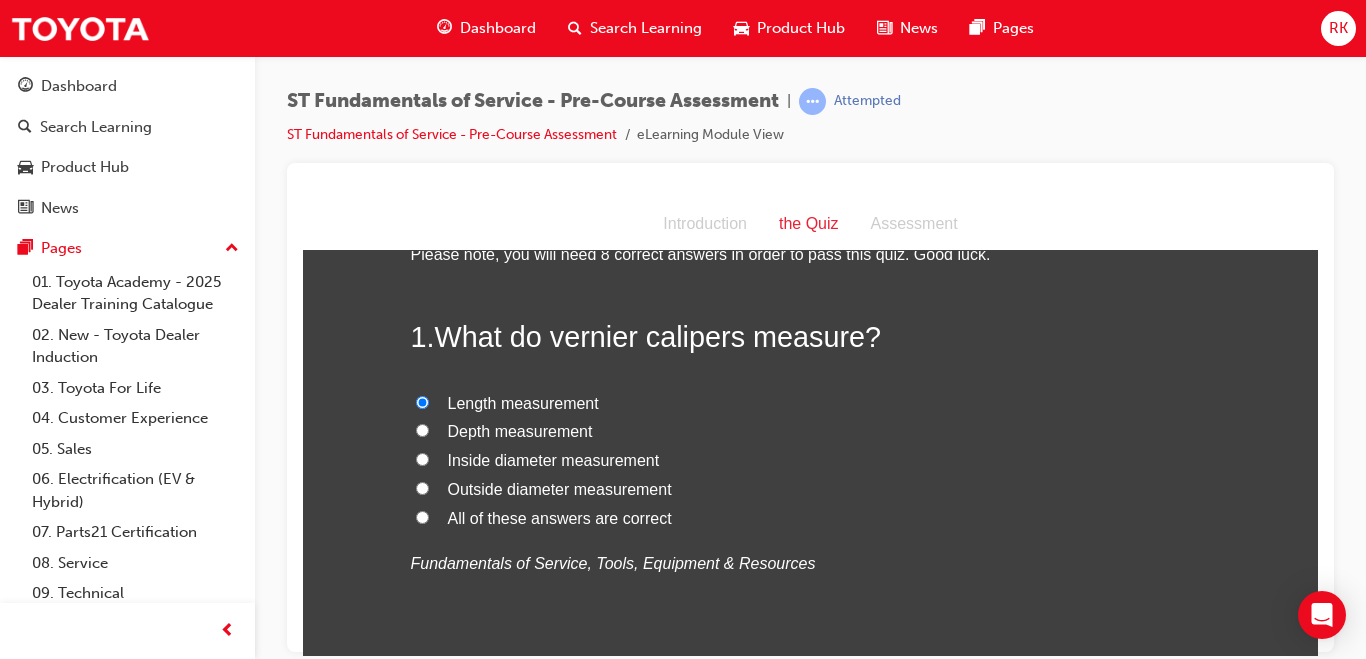 click on "Depth measurement" at bounding box center [422, 429] 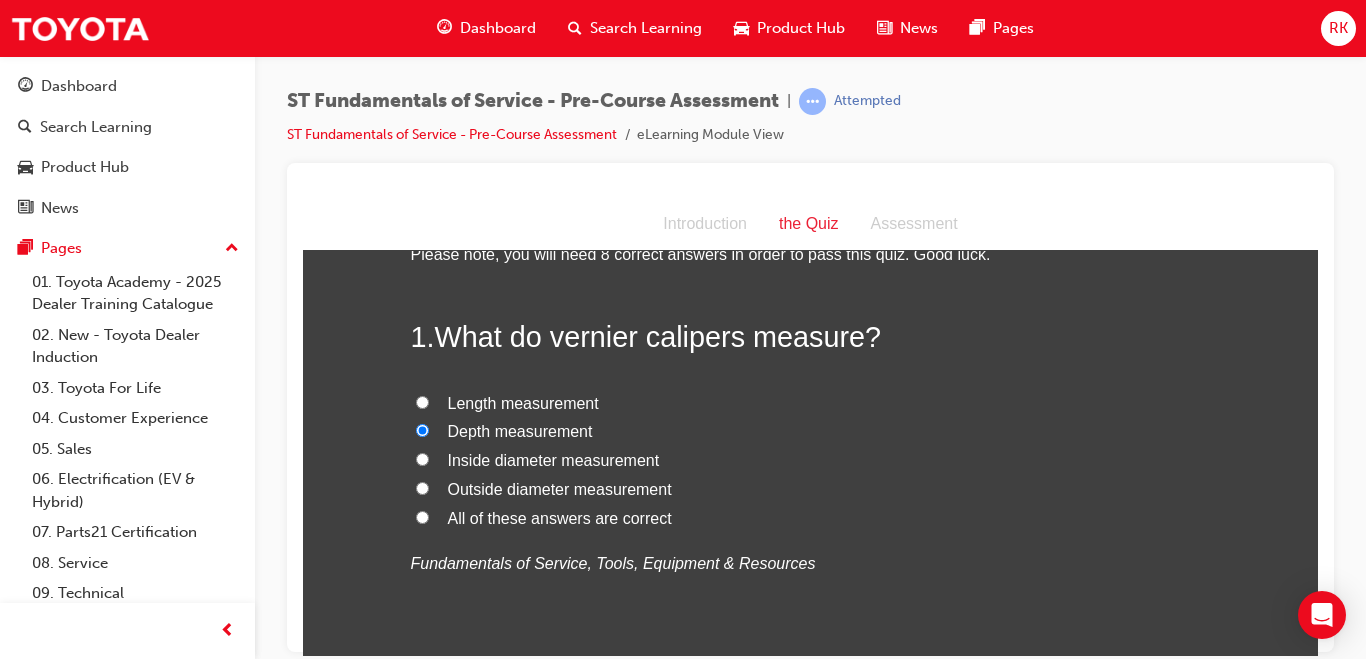 click on "Length measurement" at bounding box center [422, 401] 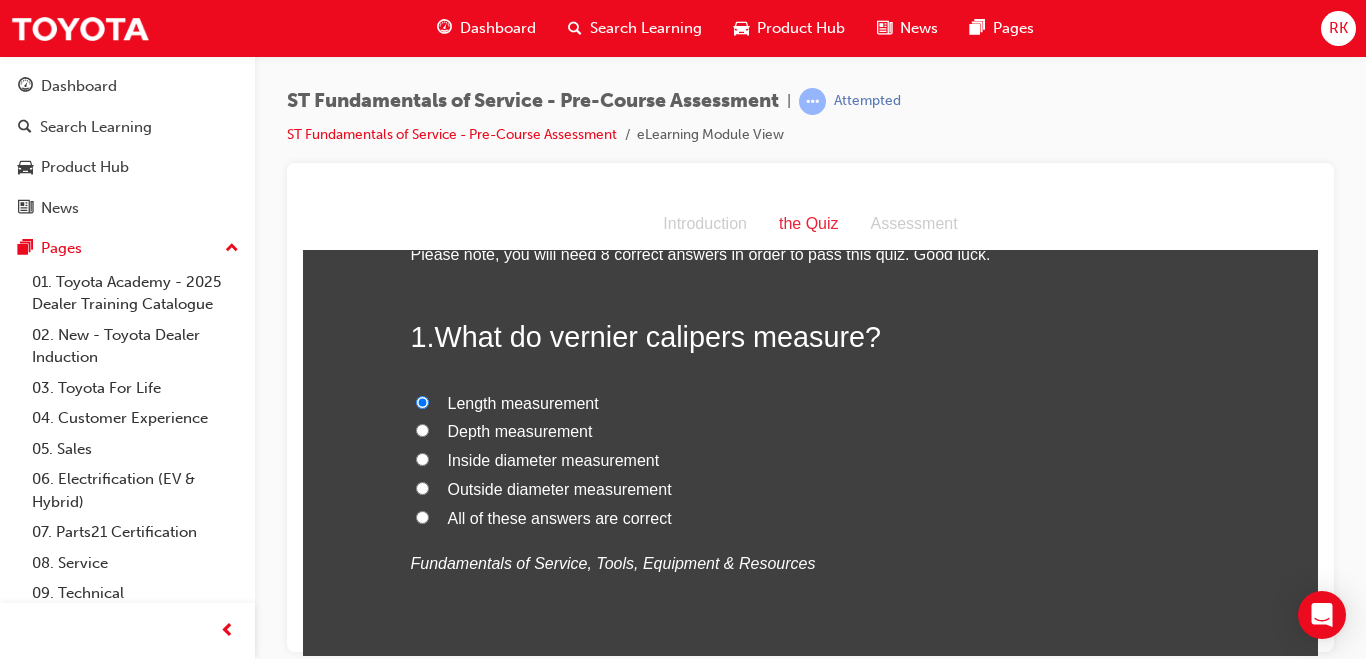 click on "All of these answers are correct" at bounding box center (422, 516) 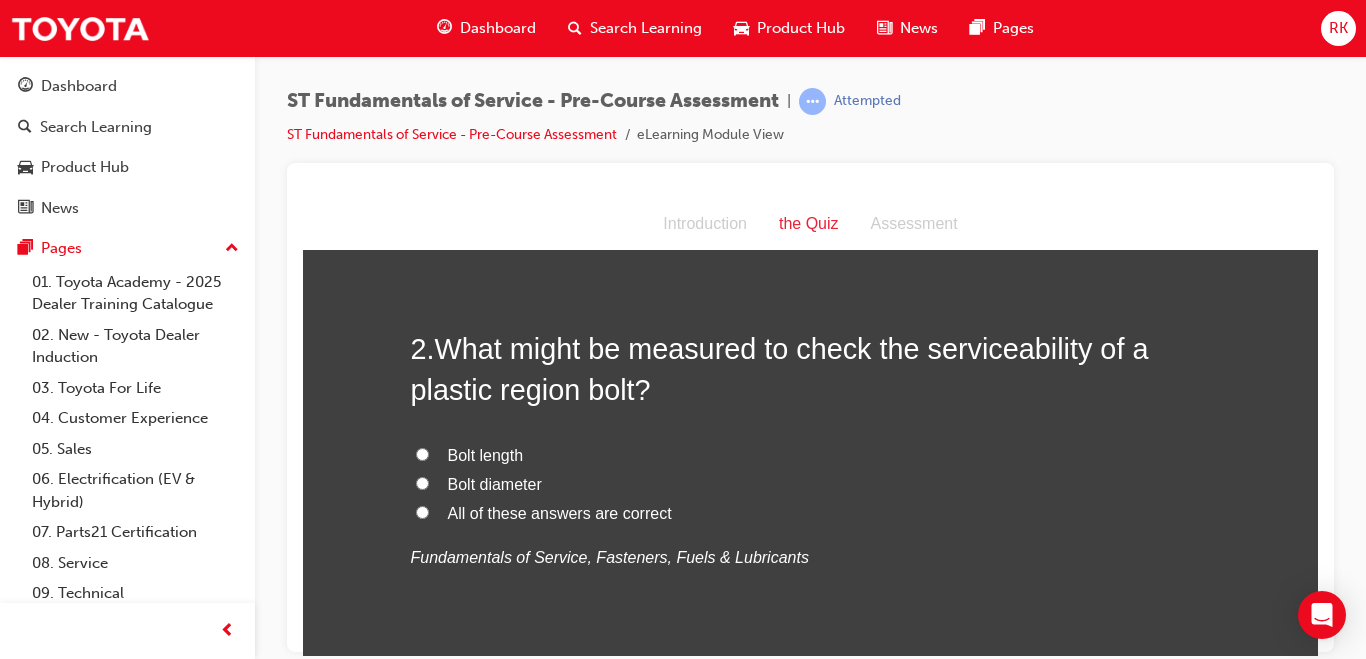 scroll, scrollTop: 518, scrollLeft: 0, axis: vertical 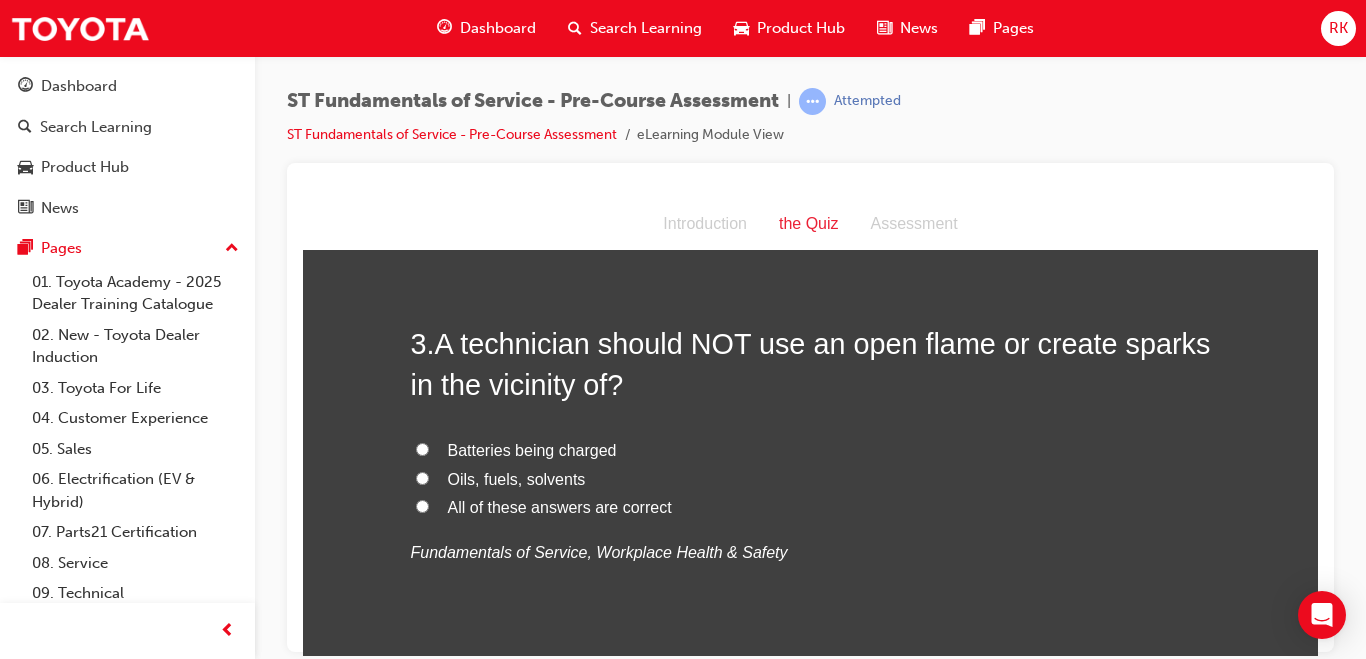 click on "All of these answers are correct" at bounding box center (422, 505) 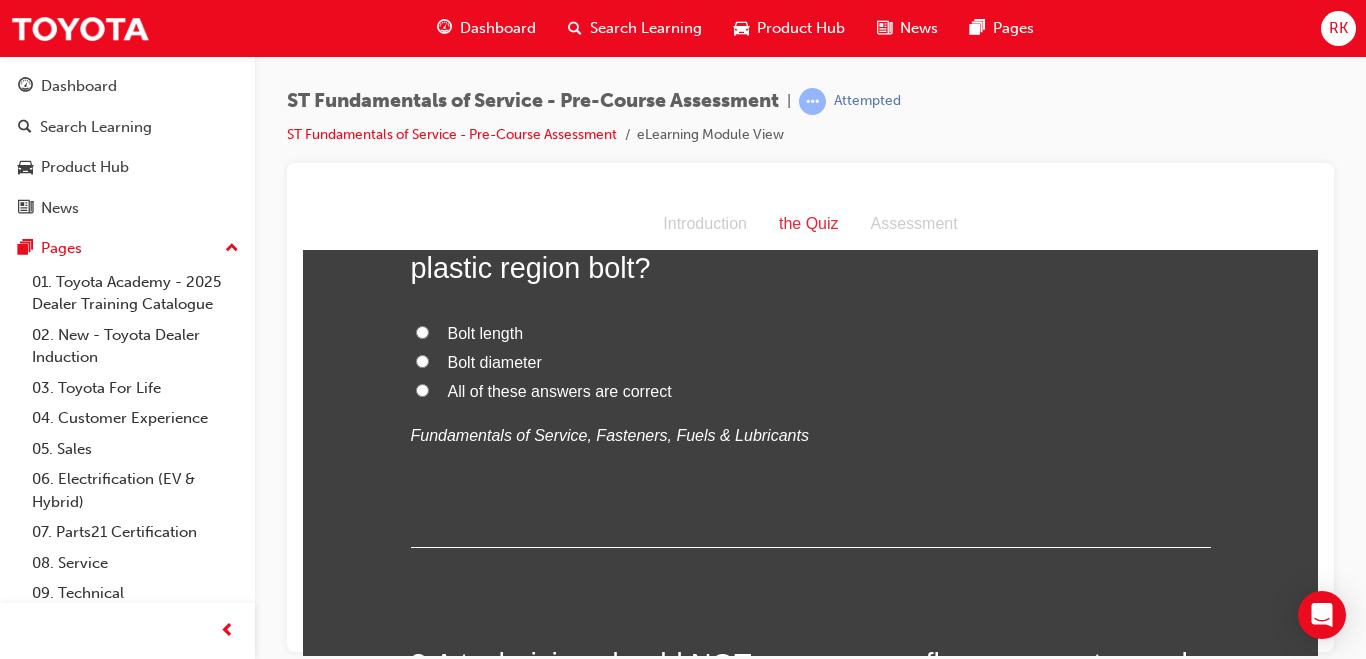 scroll, scrollTop: 549, scrollLeft: 0, axis: vertical 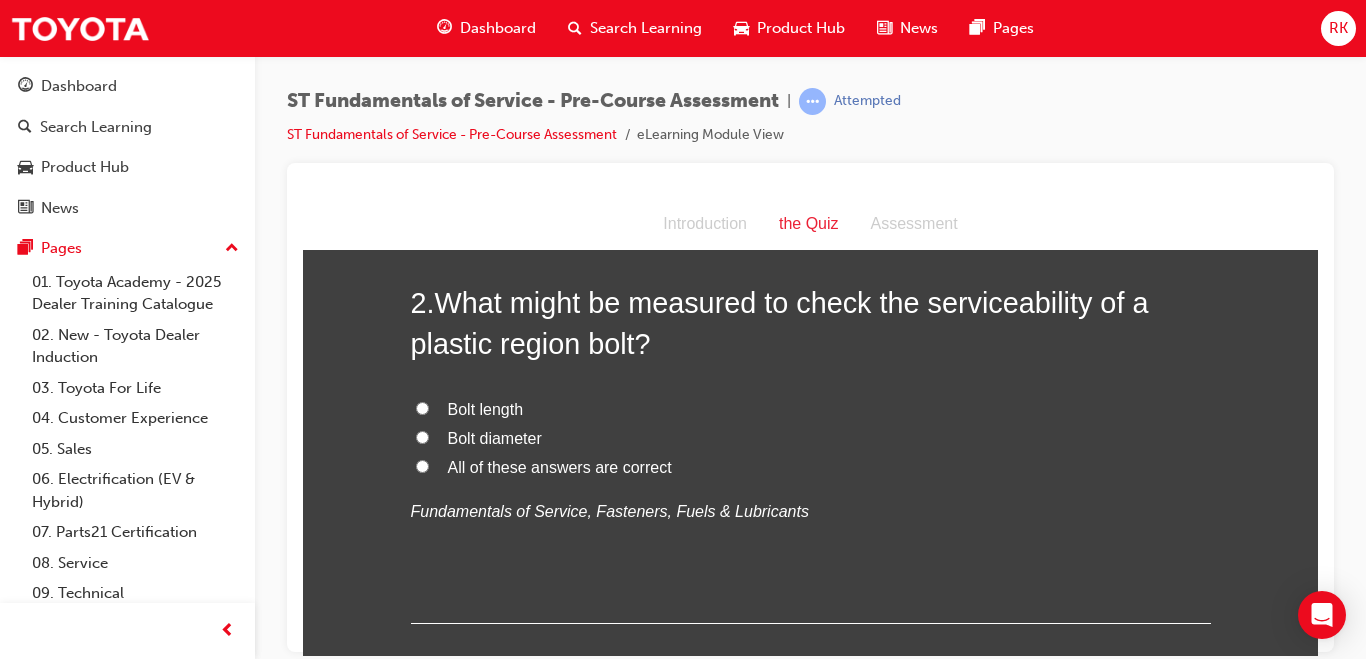 click on "All of these answers are correct" at bounding box center (422, 465) 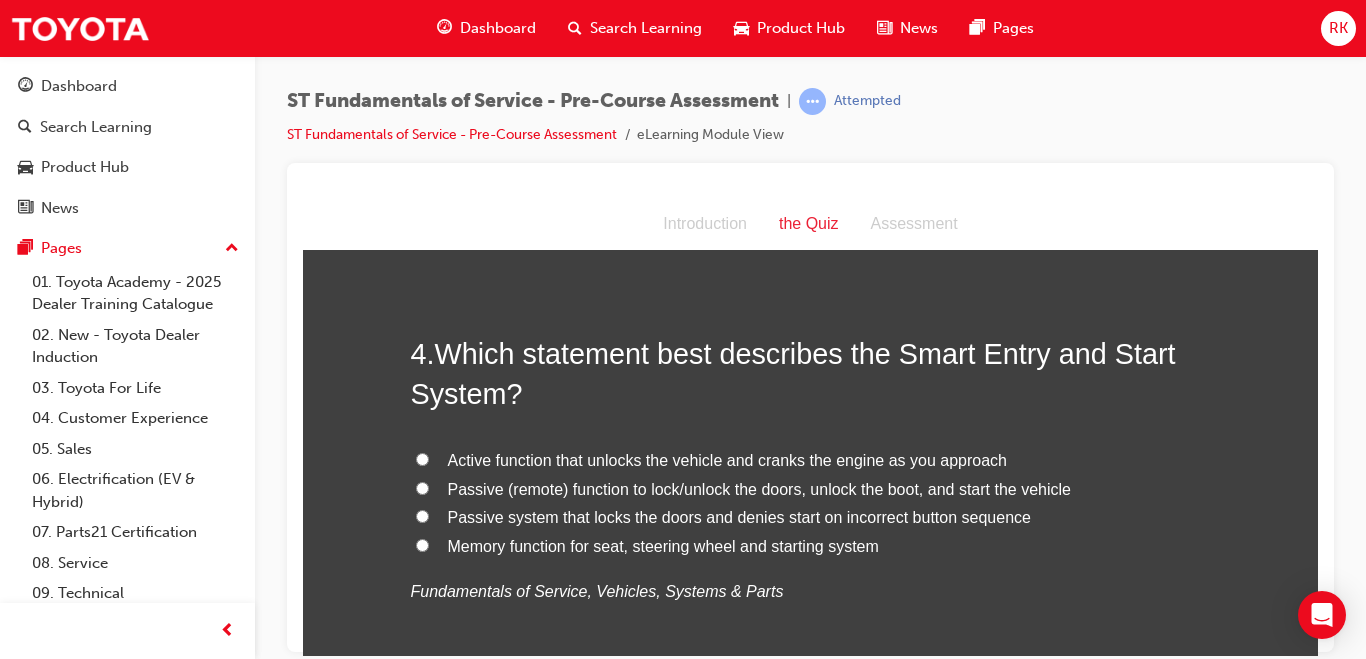 scroll, scrollTop: 1387, scrollLeft: 0, axis: vertical 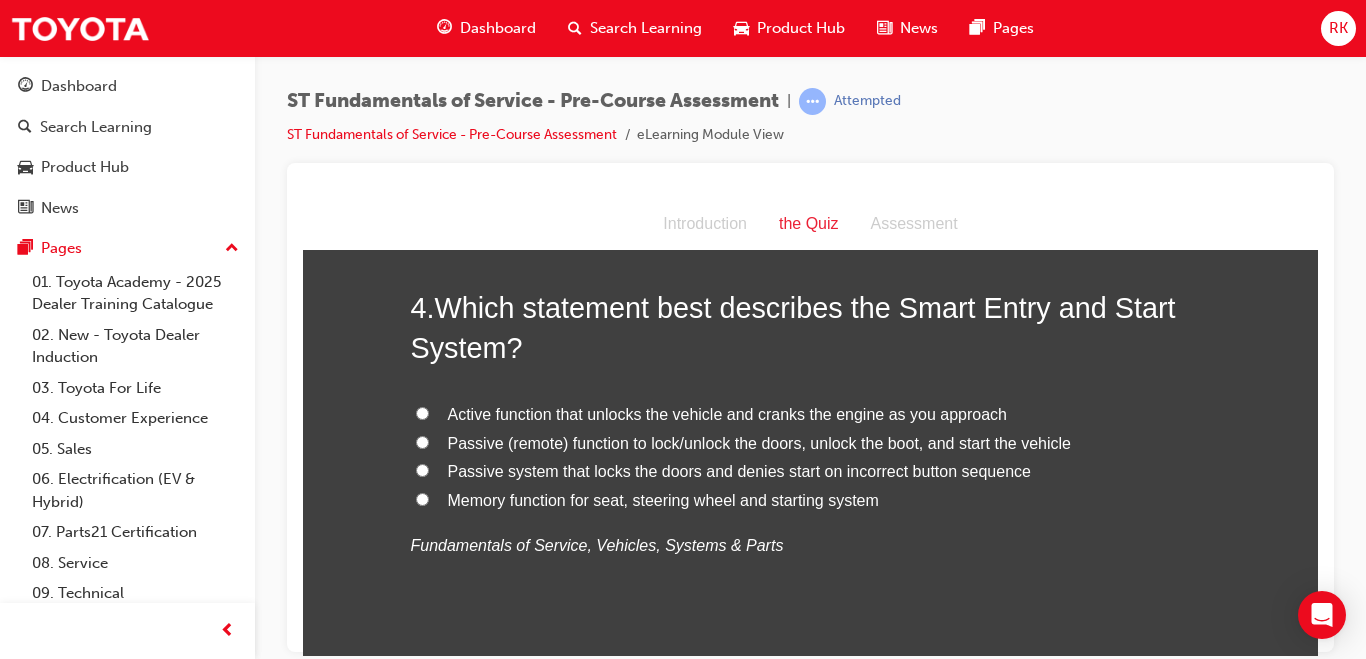 click on "Passive (remote) function to lock/unlock the doors, unlock the boot, and start the vehicle" at bounding box center (422, 441) 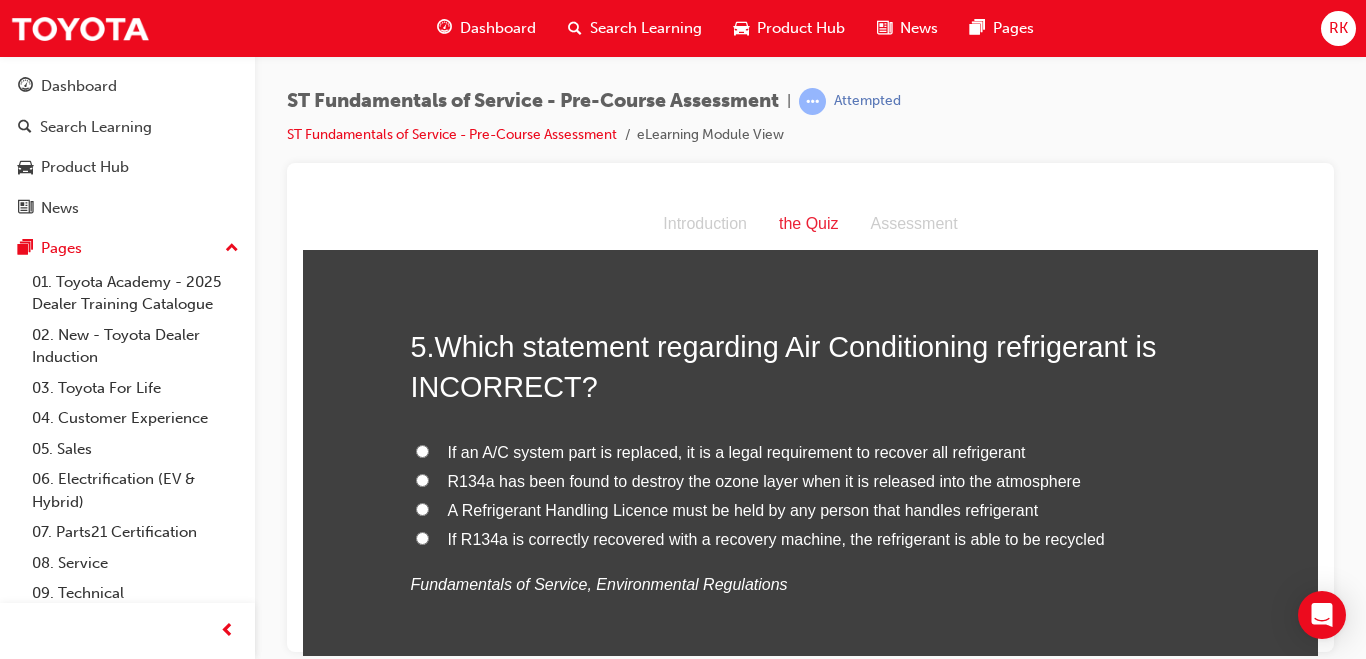 scroll, scrollTop: 1875, scrollLeft: 0, axis: vertical 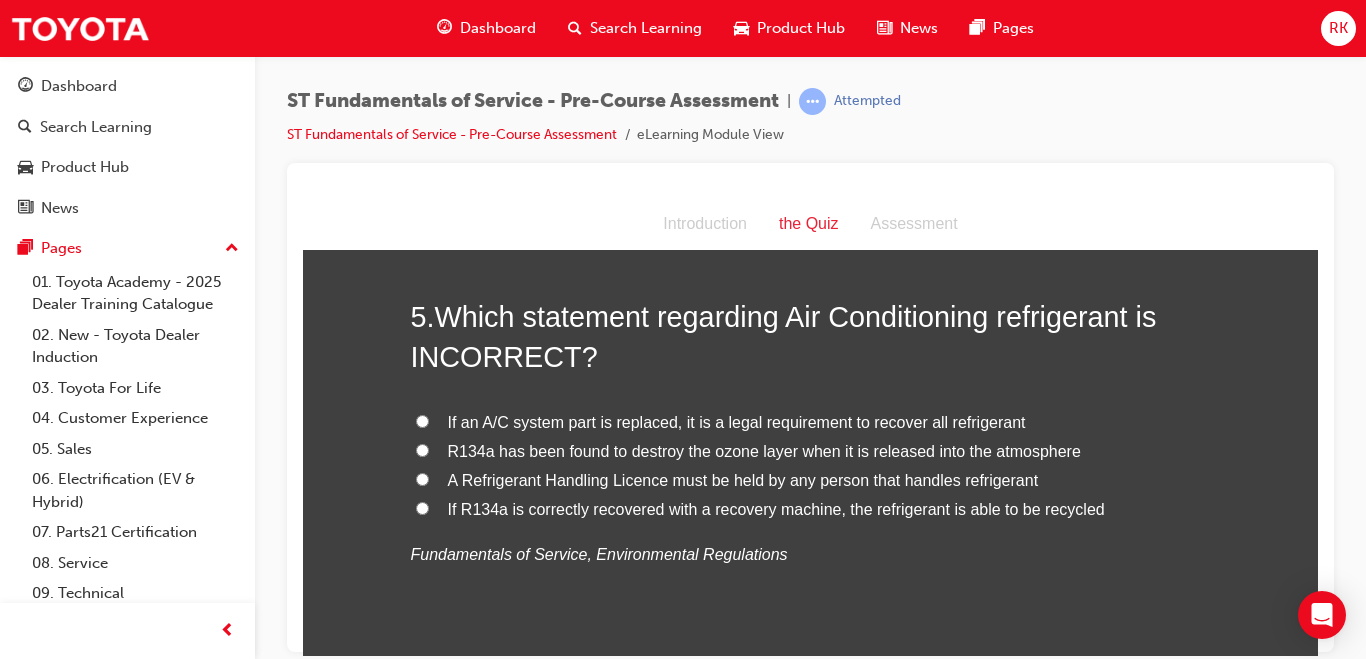 drag, startPoint x: 1302, startPoint y: 328, endPoint x: 1624, endPoint y: 557, distance: 395.12656 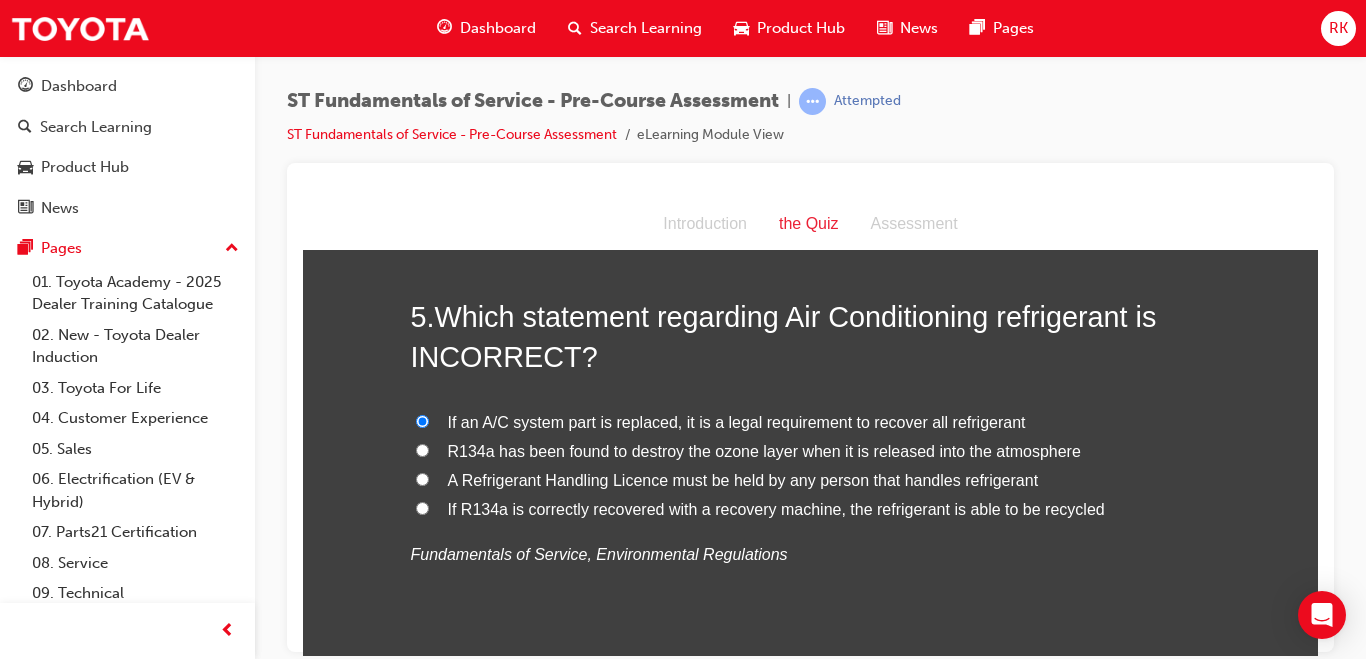 click on "R134a has been found to destroy the ozone layer when it is released into the atmosphere" at bounding box center [422, 449] 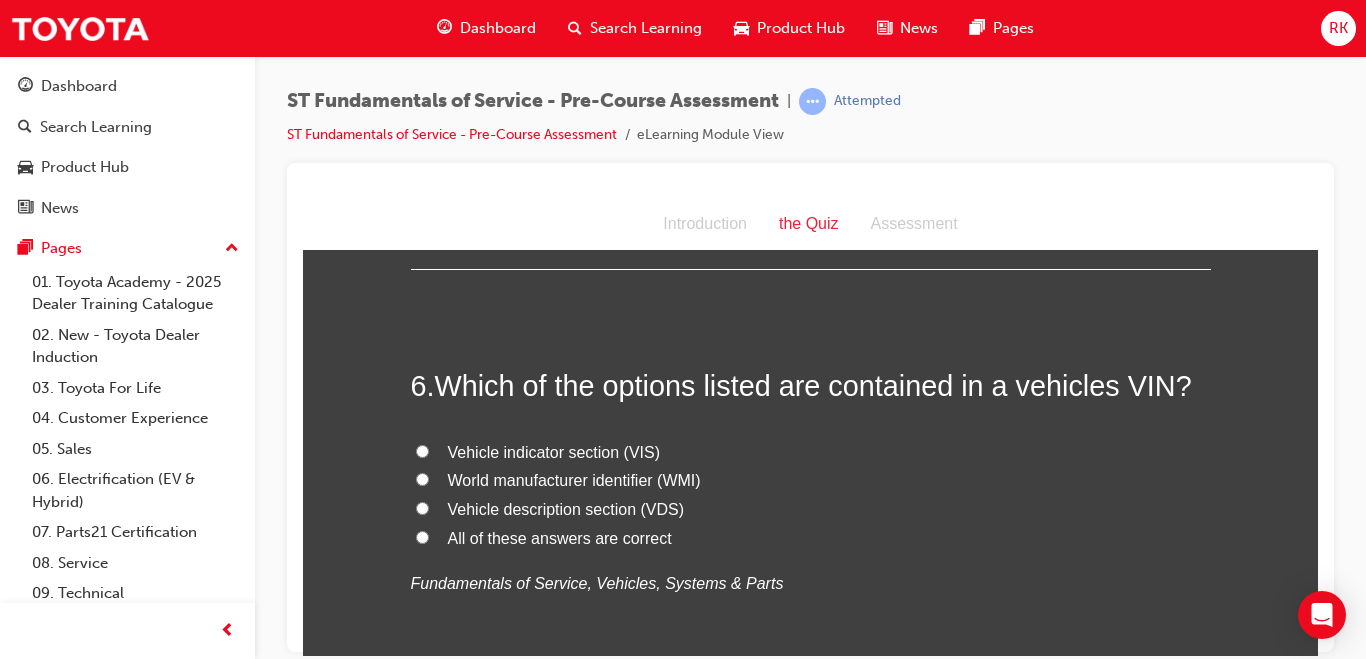 scroll, scrollTop: 2287, scrollLeft: 0, axis: vertical 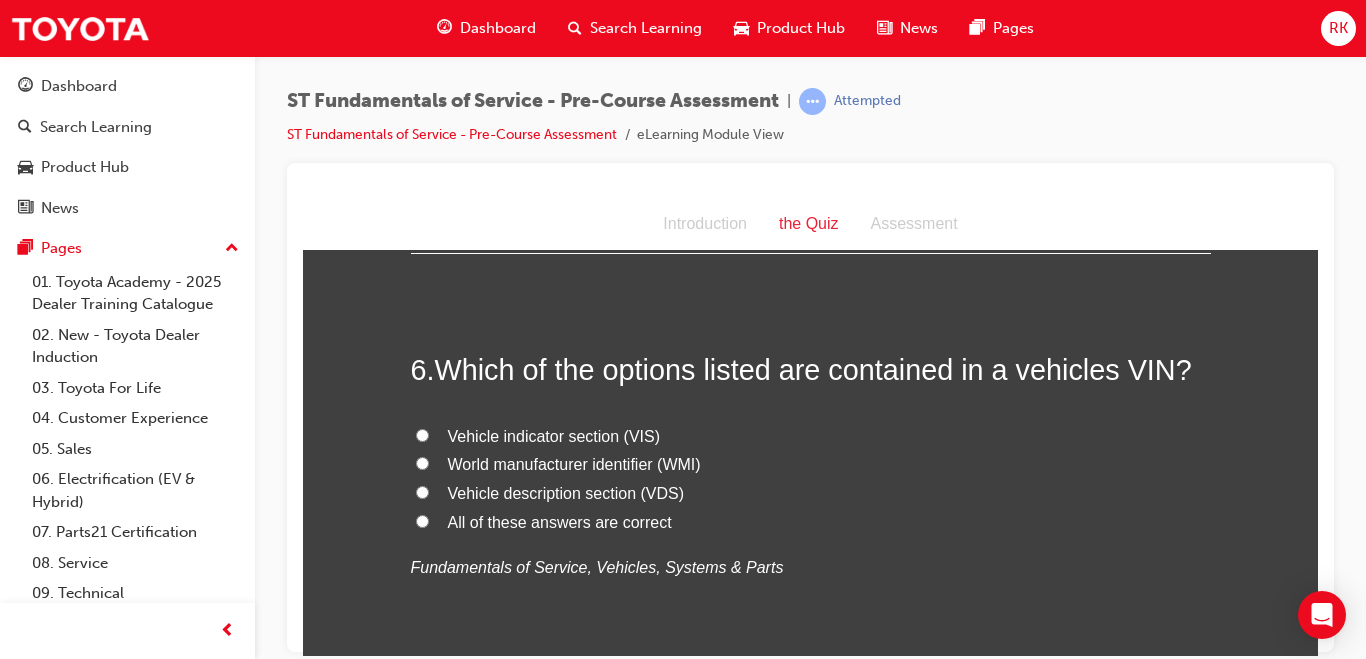 click on "All of these answers are correct" at bounding box center (422, 520) 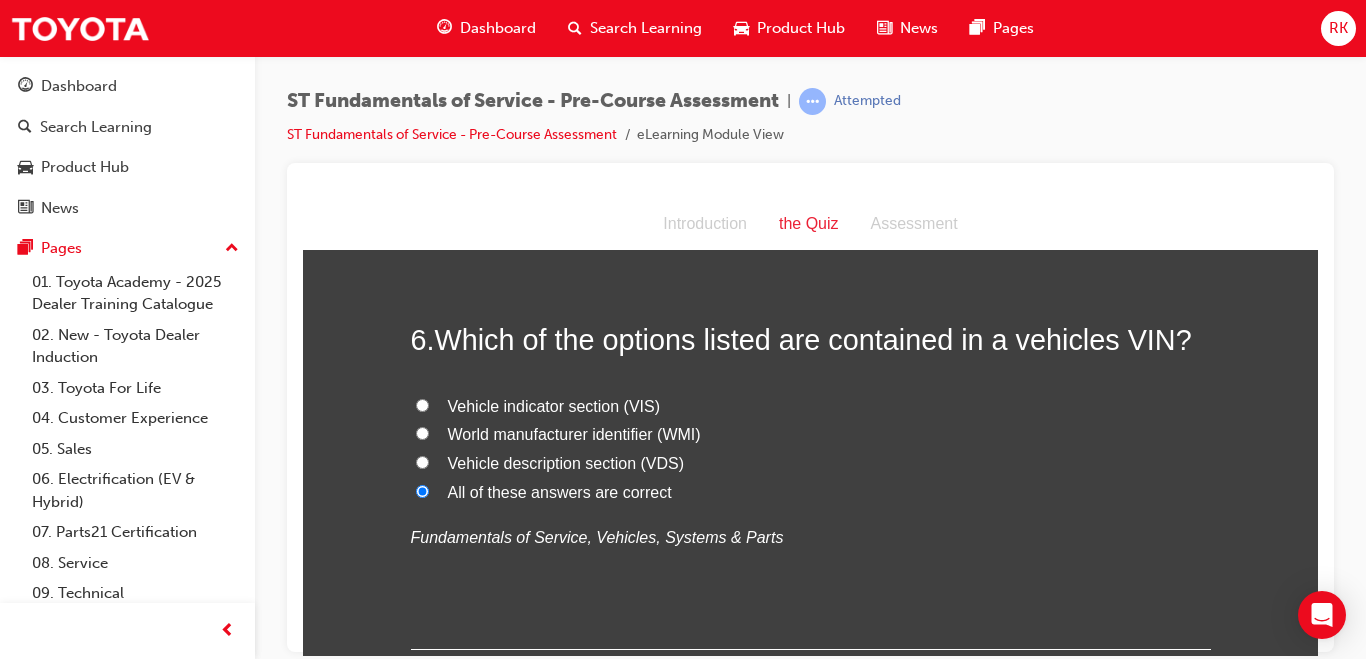scroll, scrollTop: 2332, scrollLeft: 0, axis: vertical 